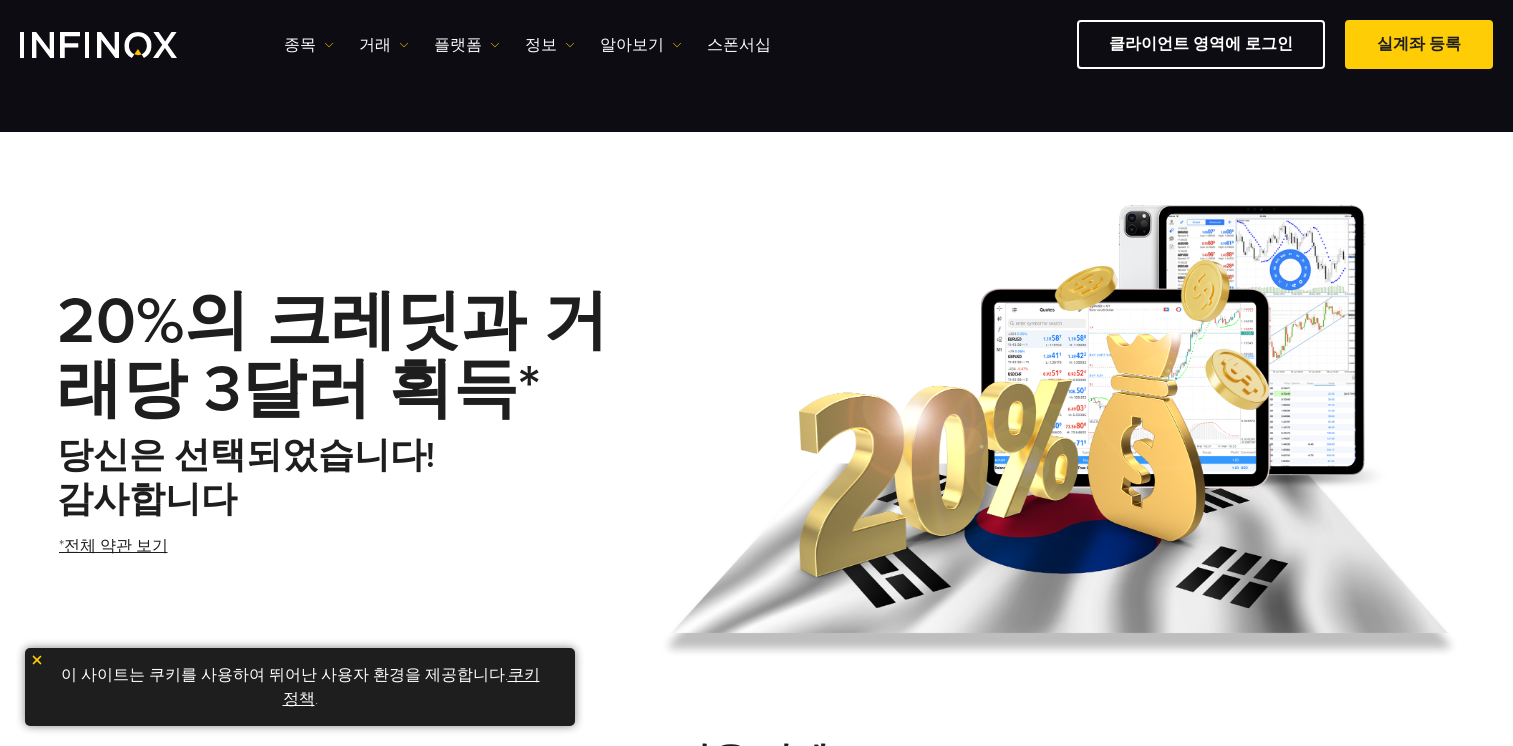 scroll, scrollTop: 500, scrollLeft: 0, axis: vertical 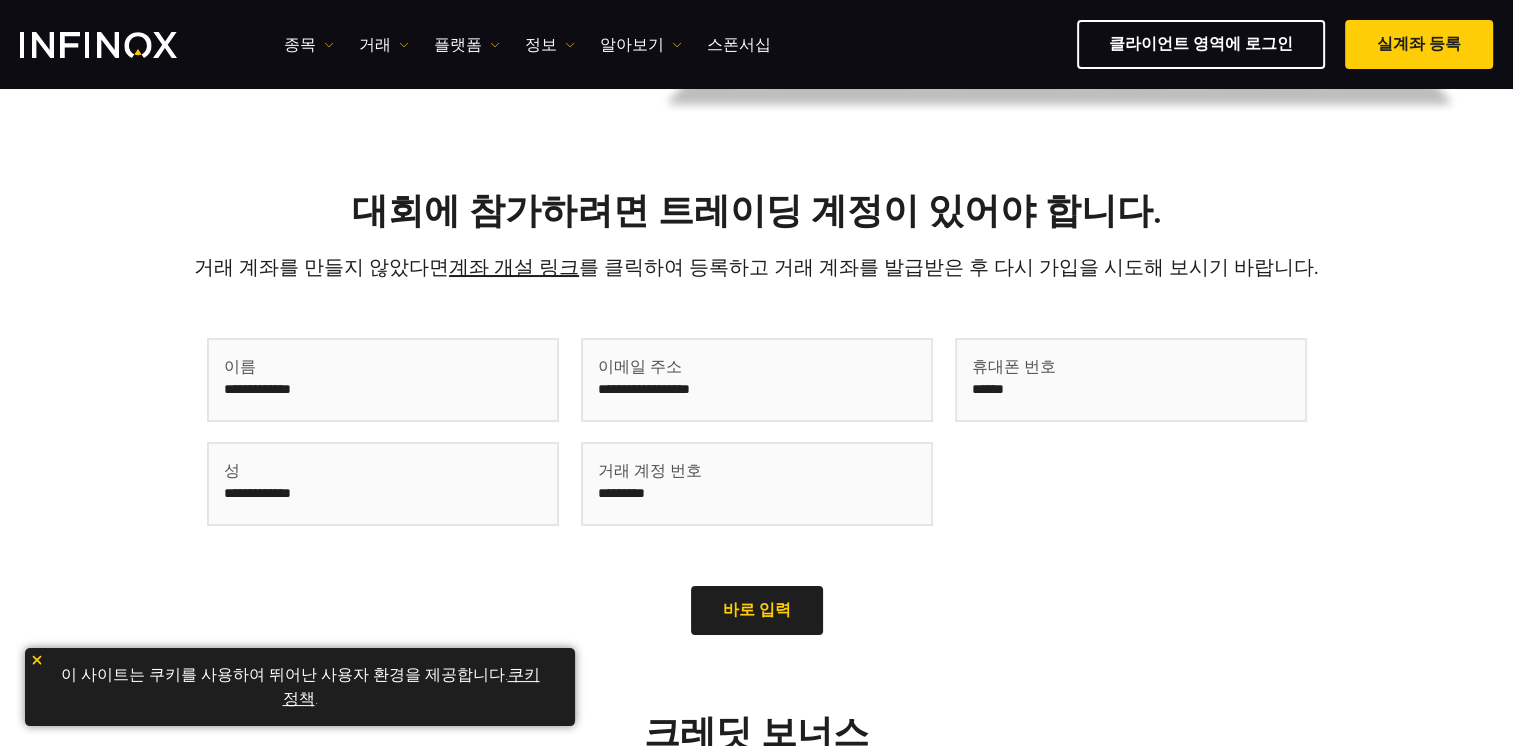 click at bounding box center [383, 380] 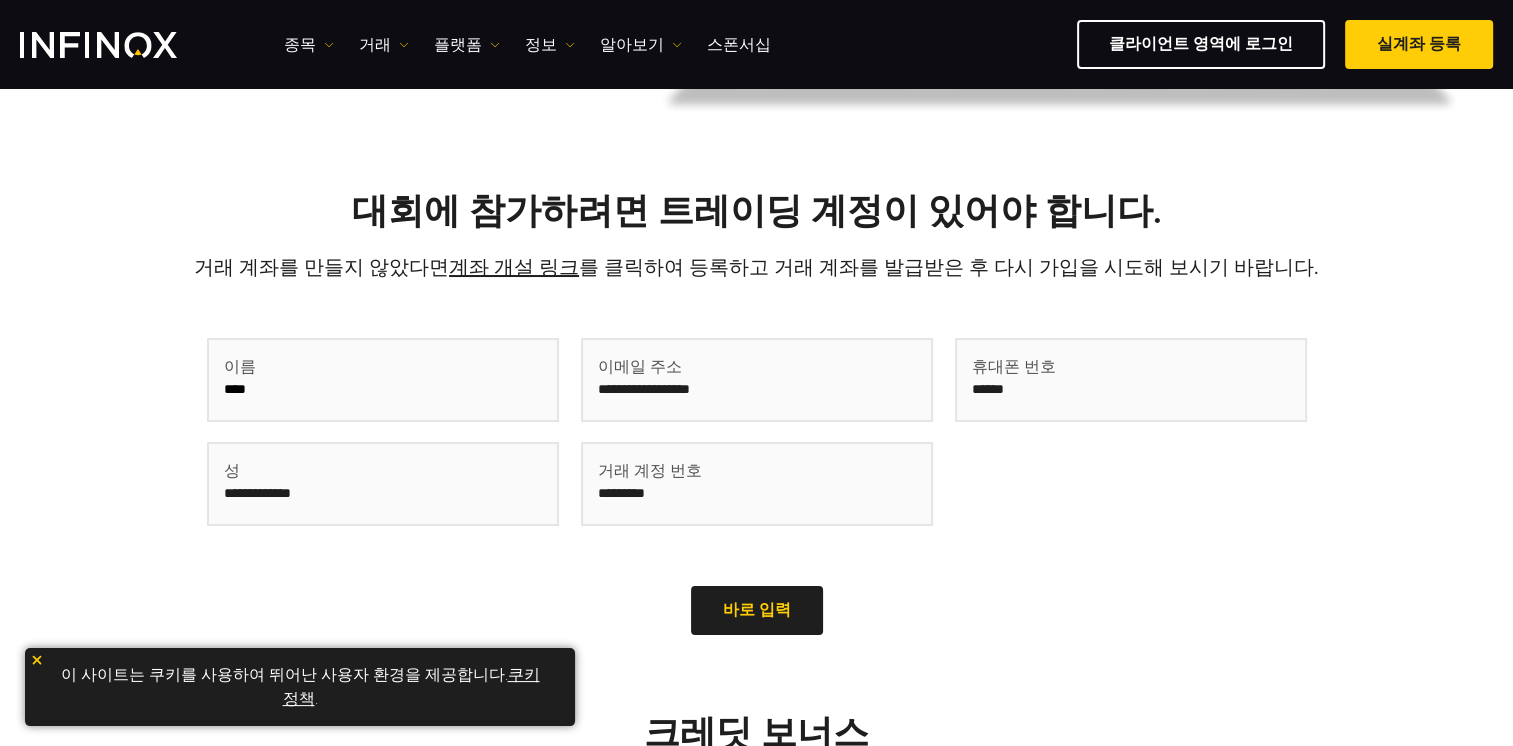type on "**" 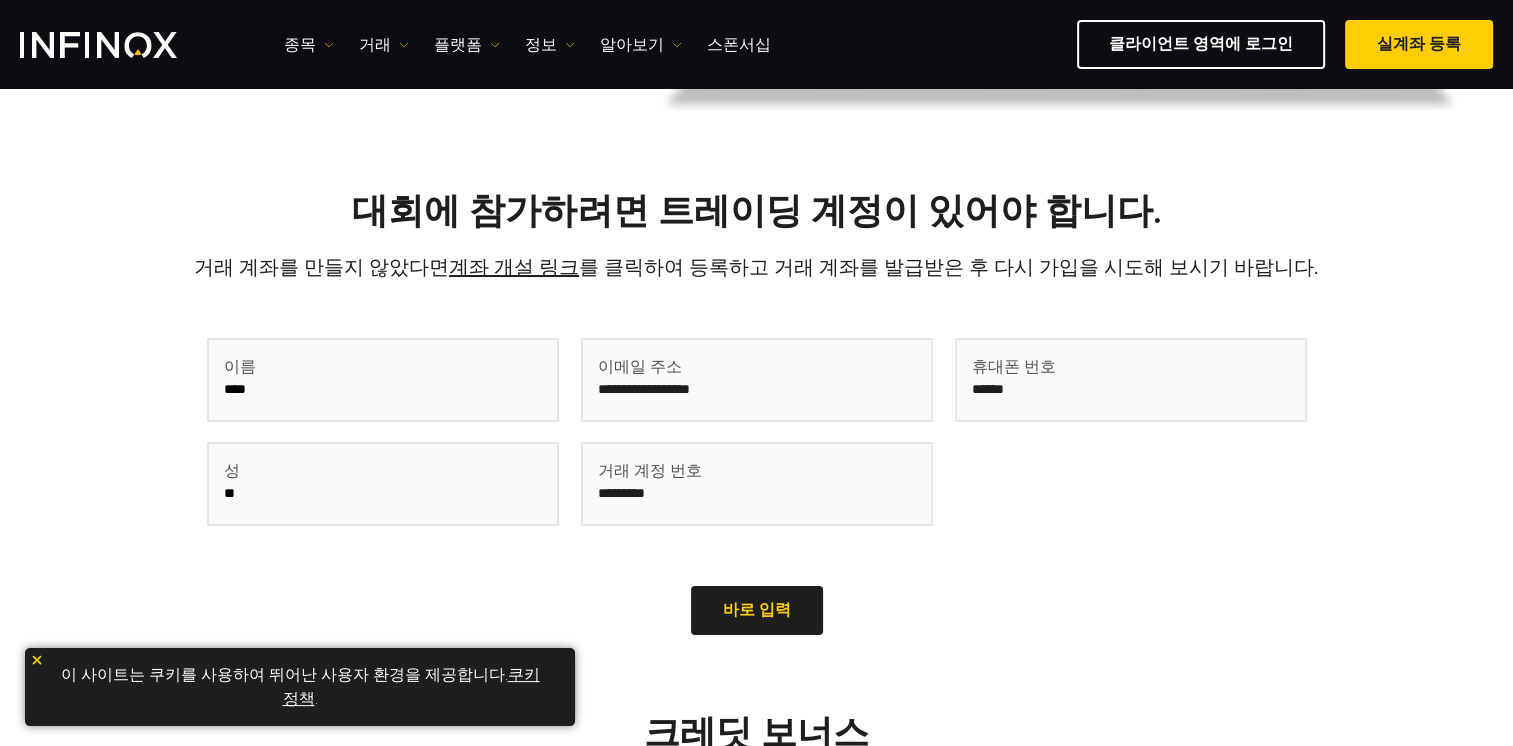 type on "**********" 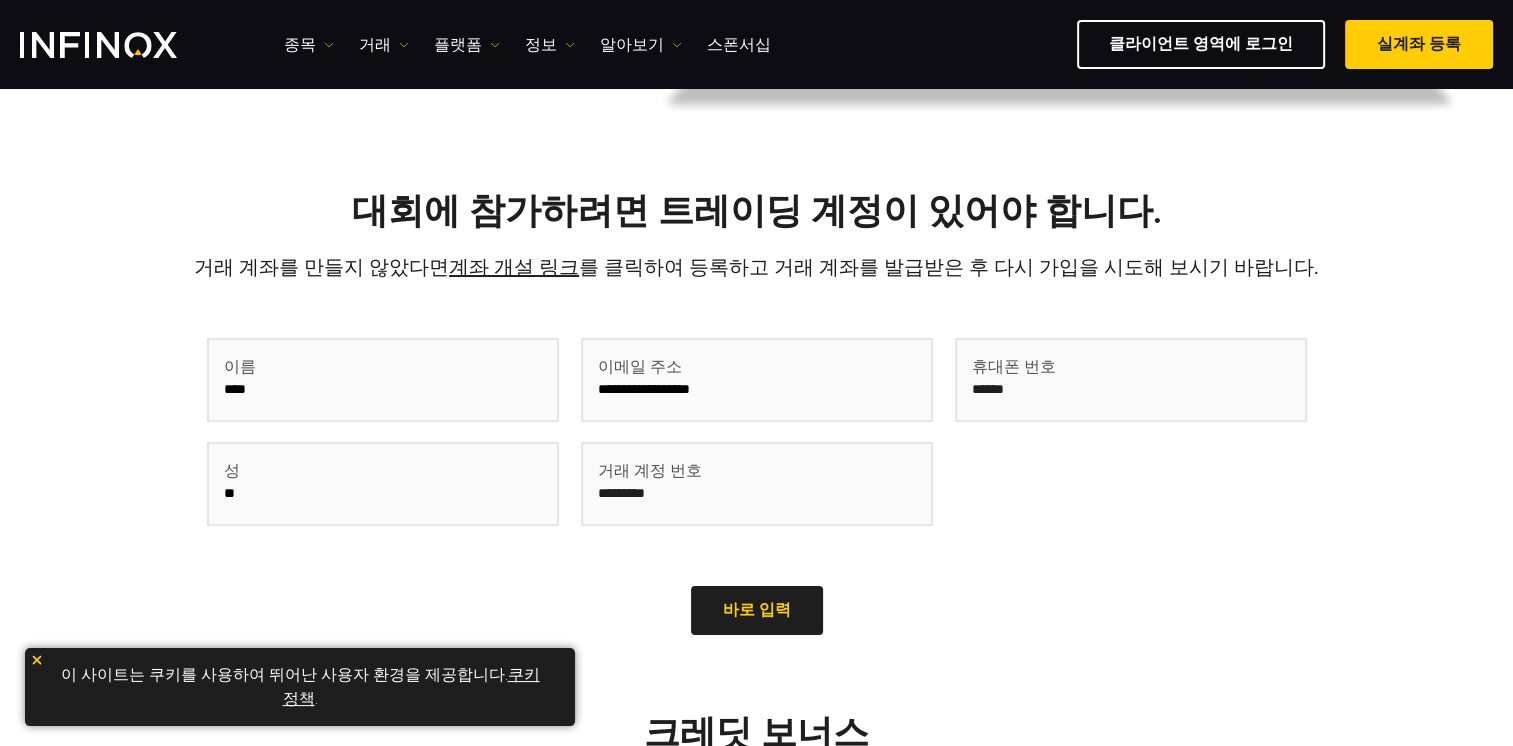 type on "**********" 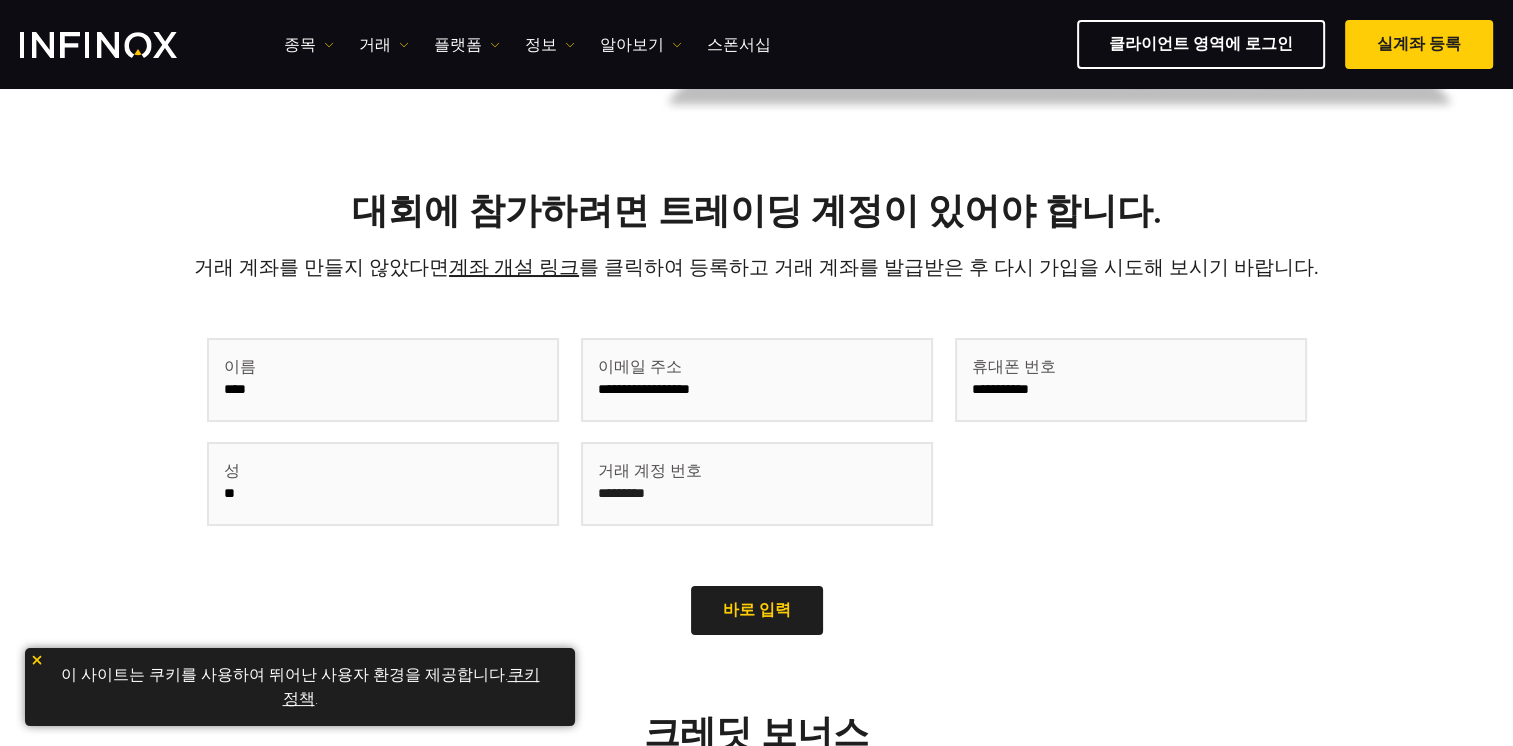 click on "**" at bounding box center (383, 484) 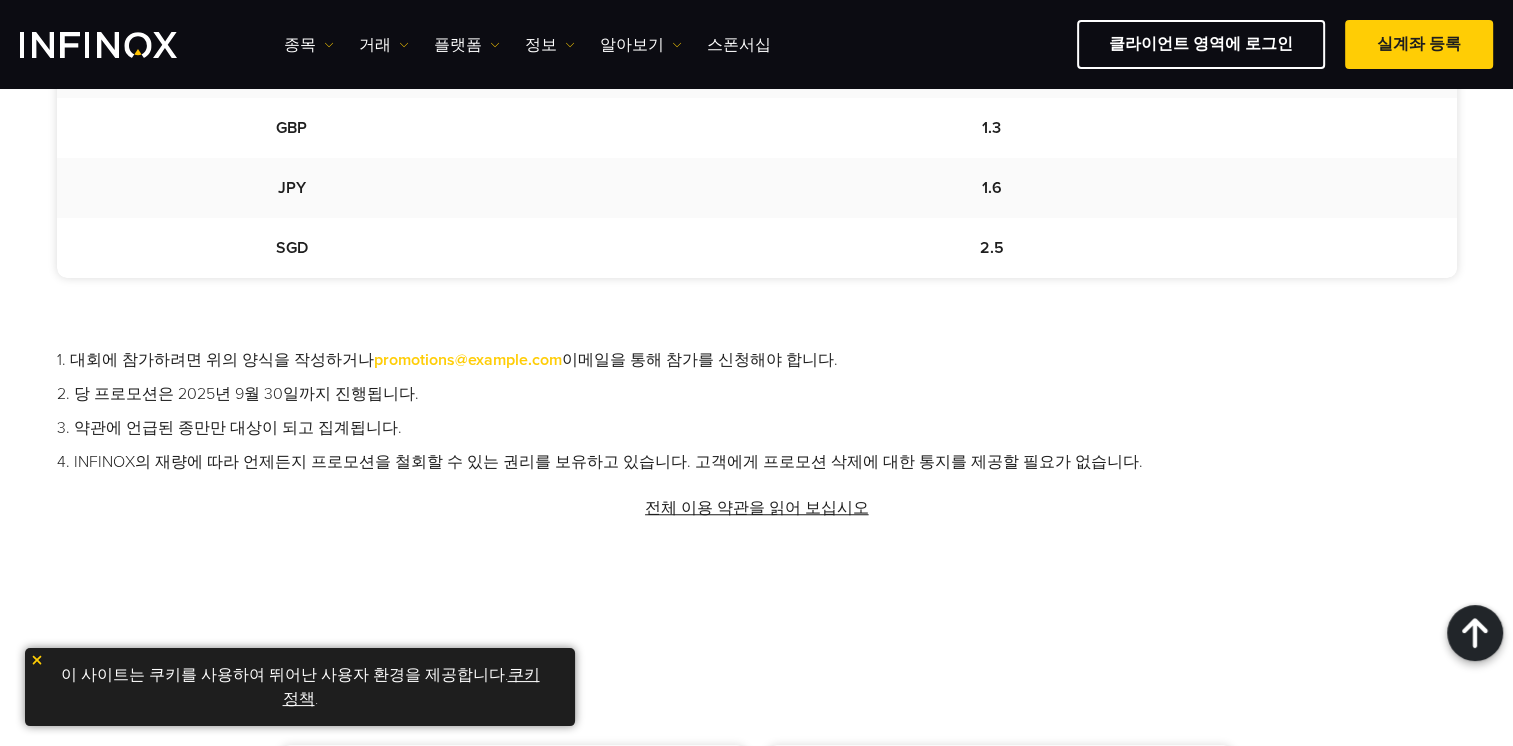 scroll, scrollTop: 1400, scrollLeft: 0, axis: vertical 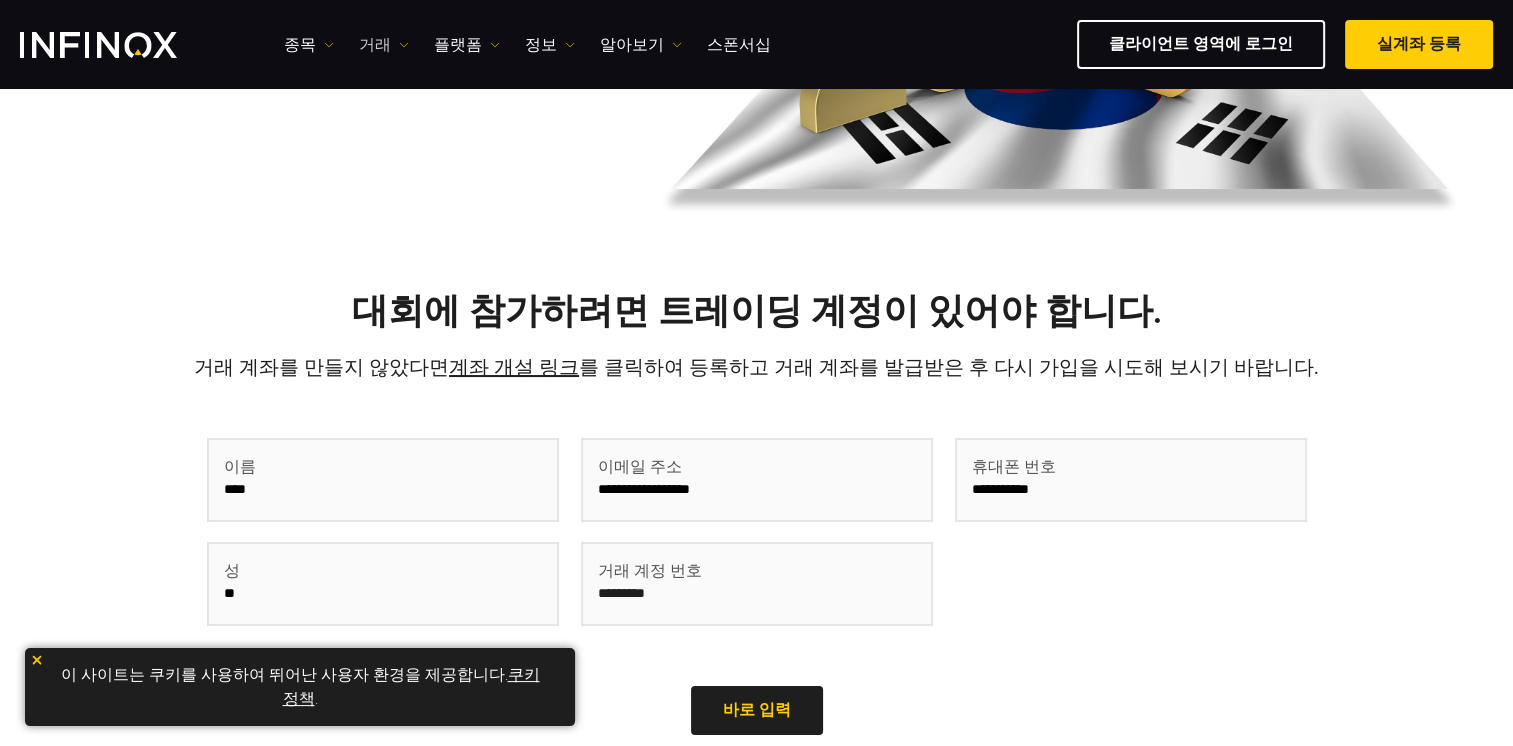 click on "거래" at bounding box center (384, 45) 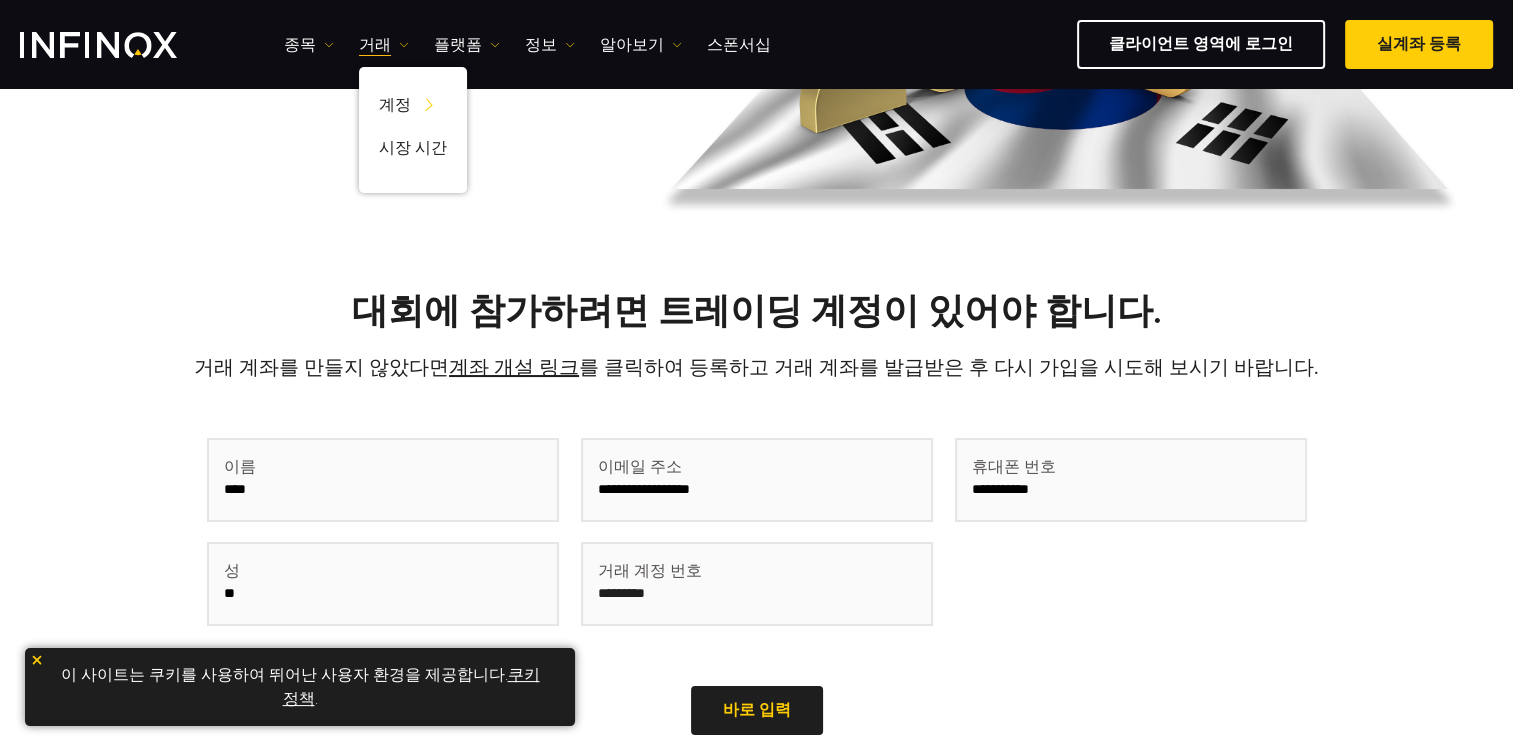 scroll, scrollTop: 0, scrollLeft: 0, axis: both 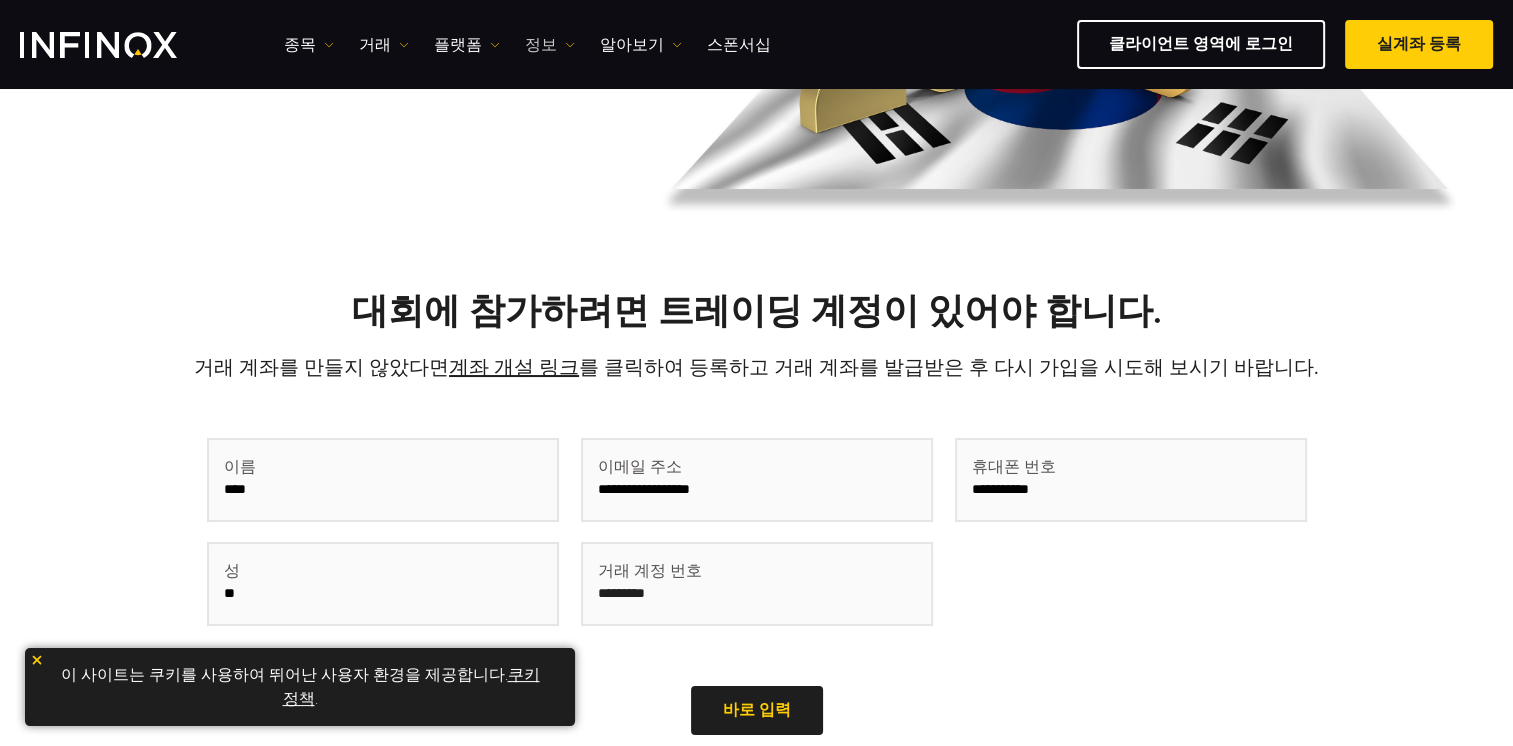 click on "정보" at bounding box center [550, 45] 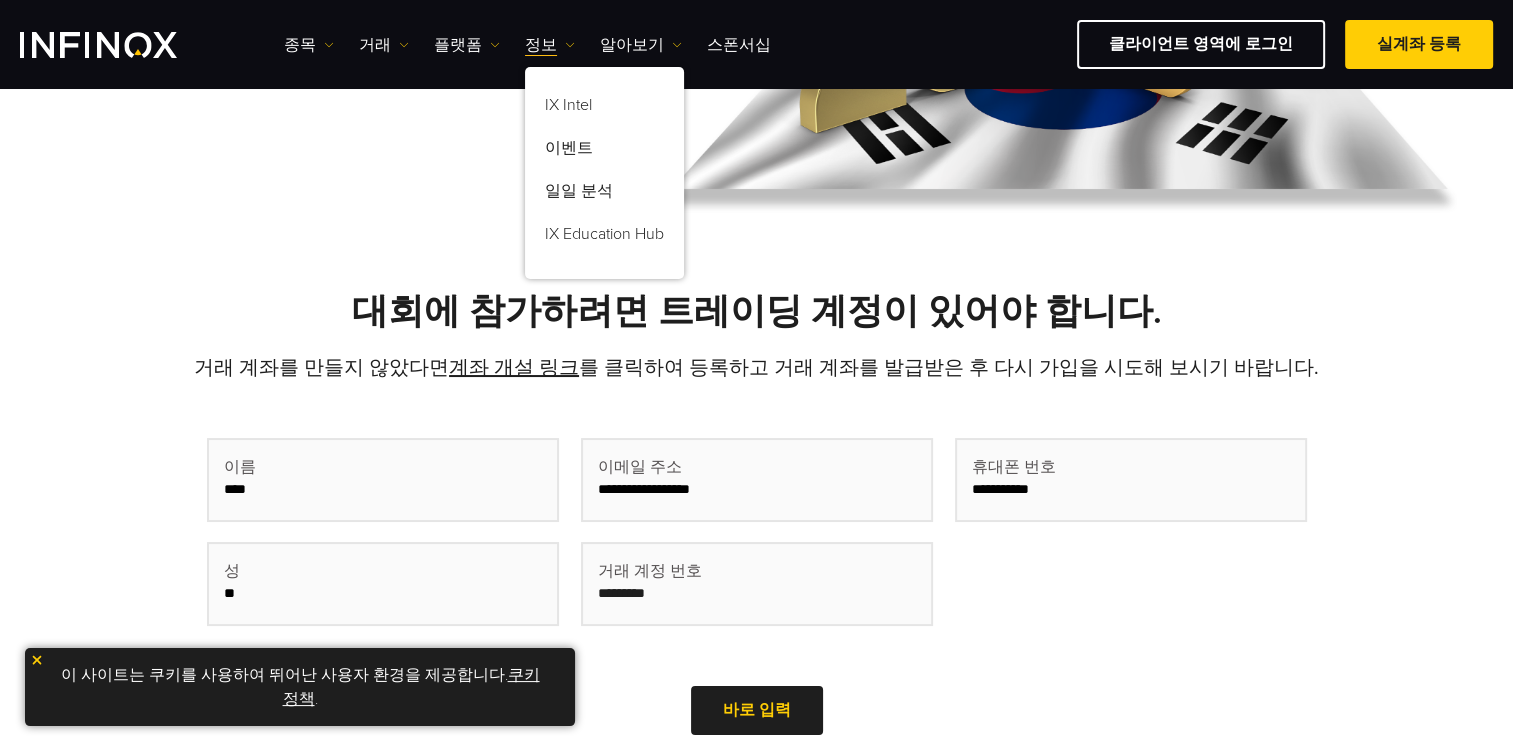 click at bounding box center (1051, -11) 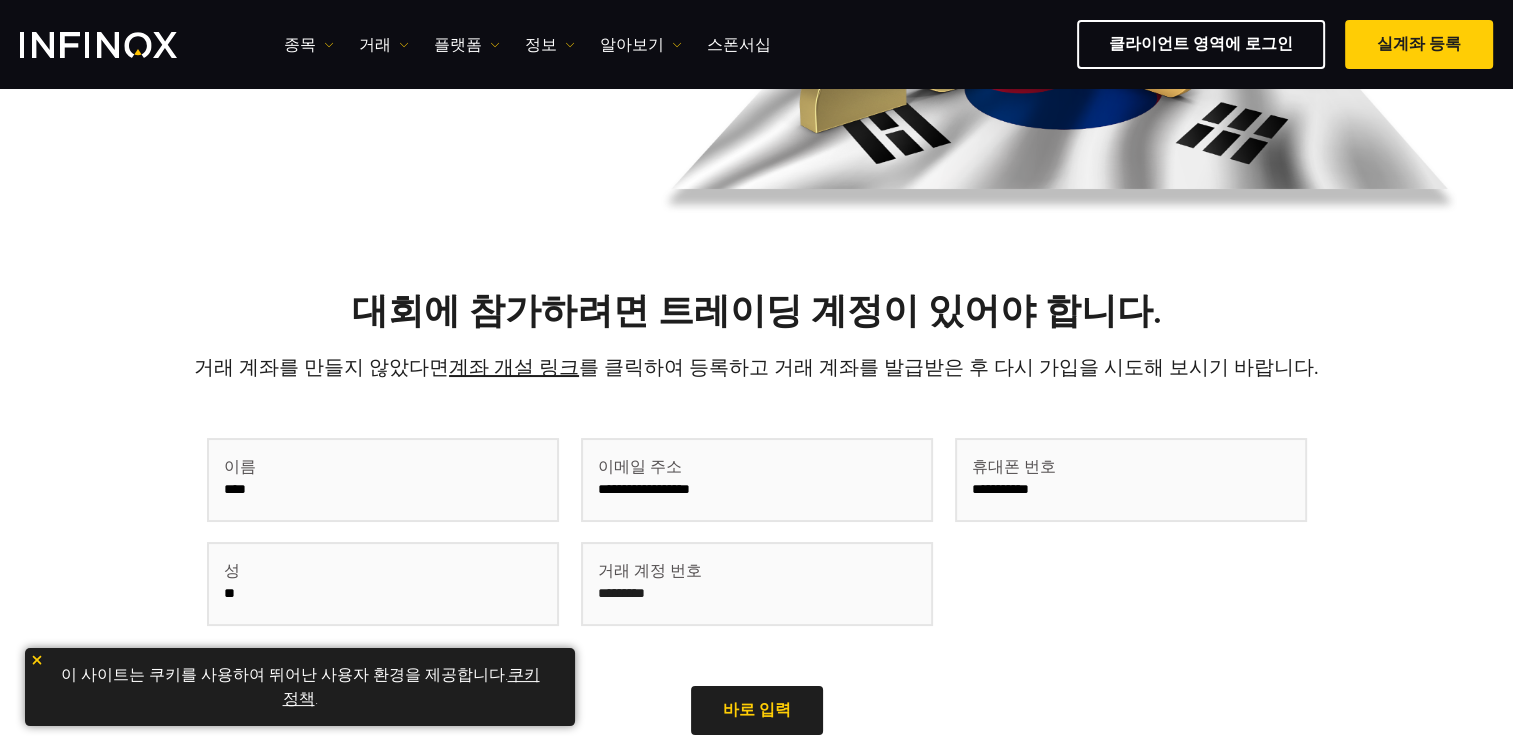click at bounding box center [98, 45] 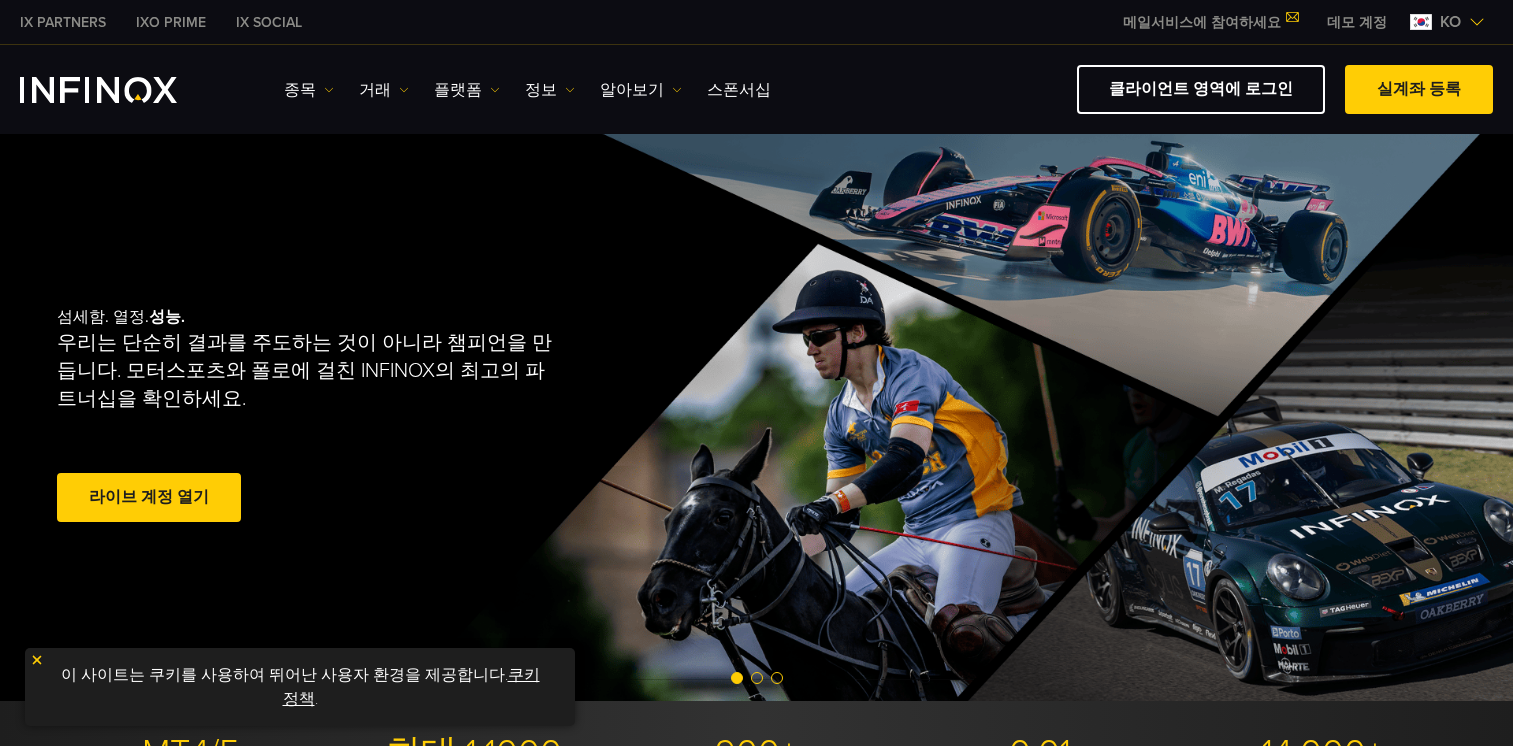 scroll, scrollTop: 0, scrollLeft: 0, axis: both 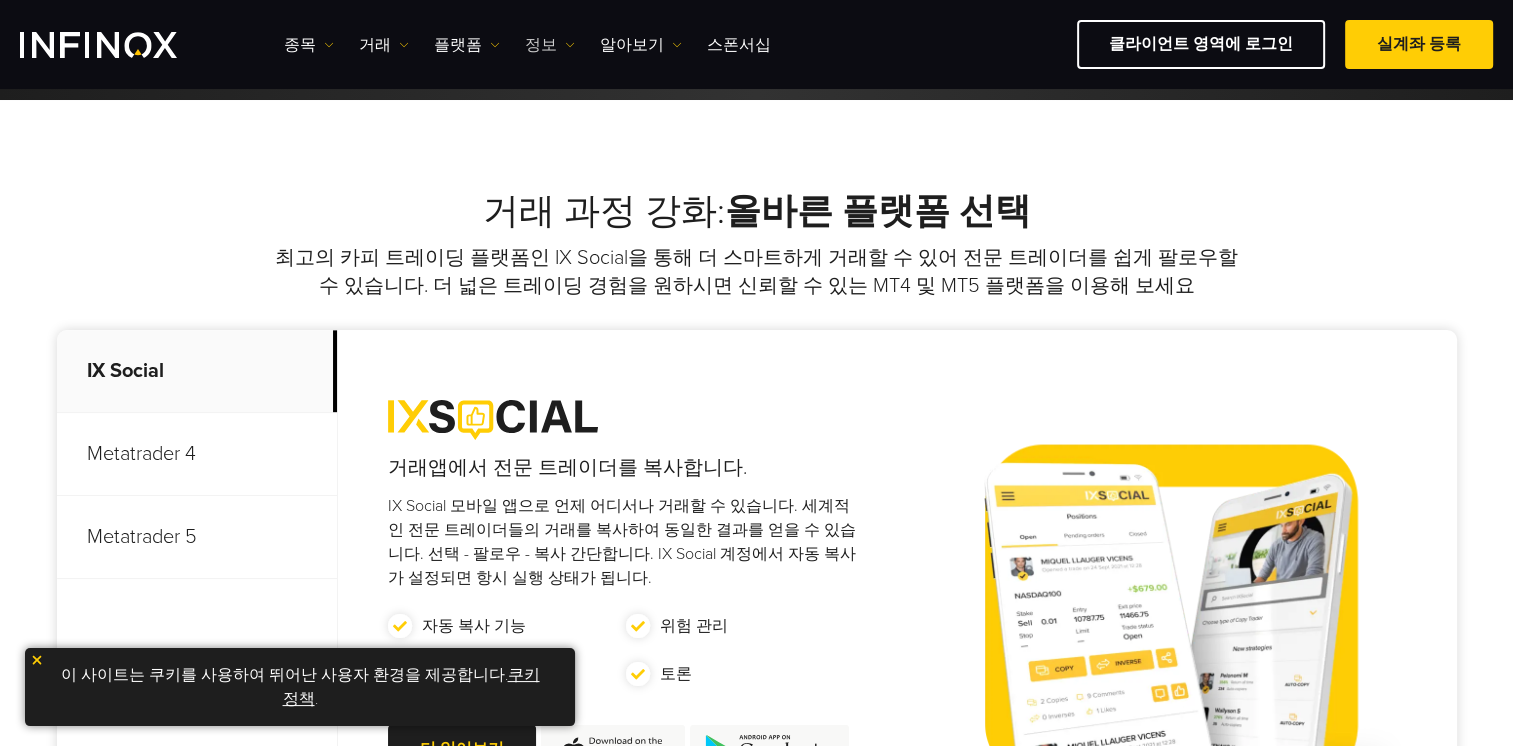 click on "정보" at bounding box center (550, 45) 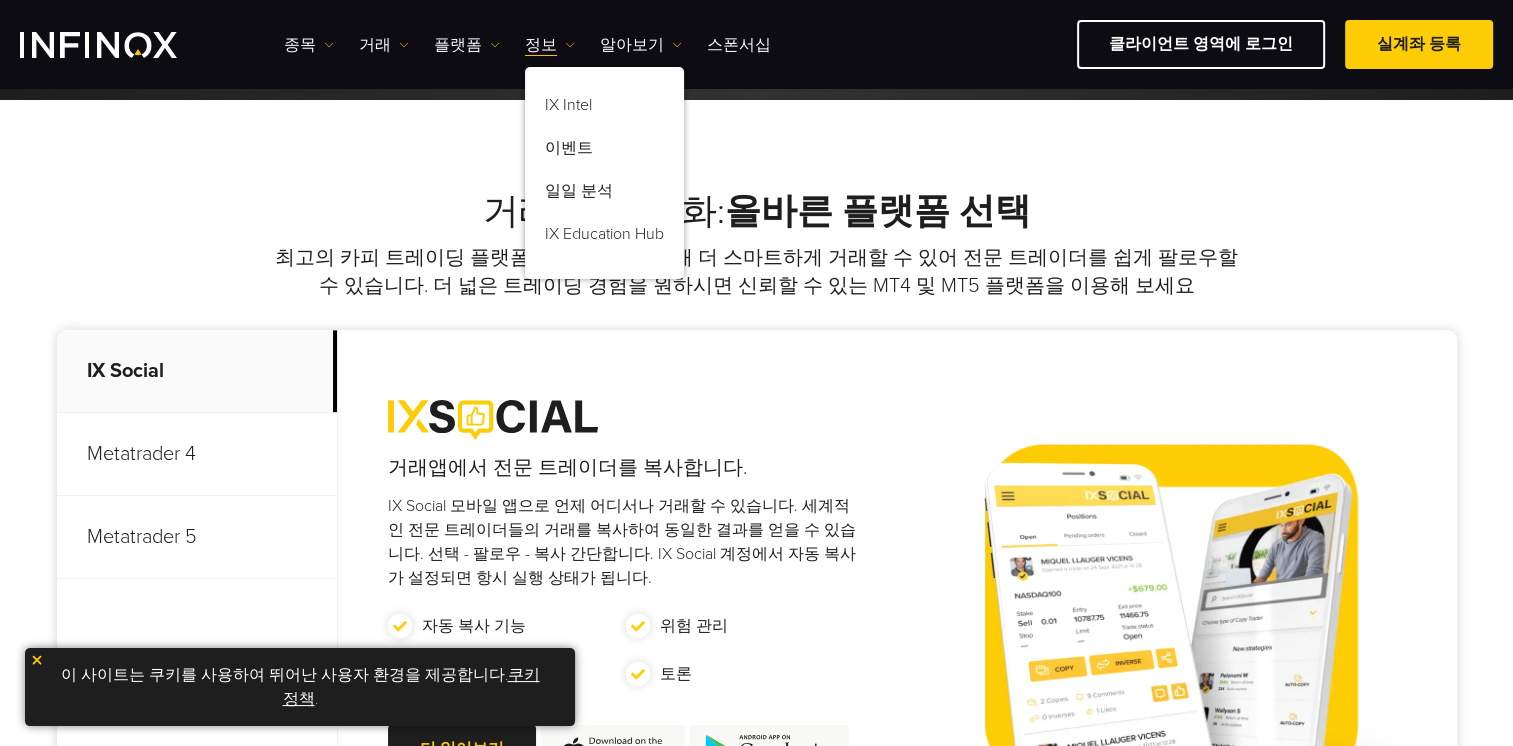 click on "거래 과정 강화:  올바른 플랫폼 선택
최고의 카피 트레이딩 플랫폼인 IX Social을 통해 더 스마트하게 거래할 수 있어 전문 트레이더를 쉽게 팔로우할 수 있습니다. 더 넓은 트레이딩 경험을 원하시면 신뢰할 수 있는 MT4 및 MT5 플랫폼을 이용해 보세요
IX Social
Metatrader 4
Metatrader 5
거래앱에서 전문 트레이더를 복사합니다." at bounding box center (756, 550) 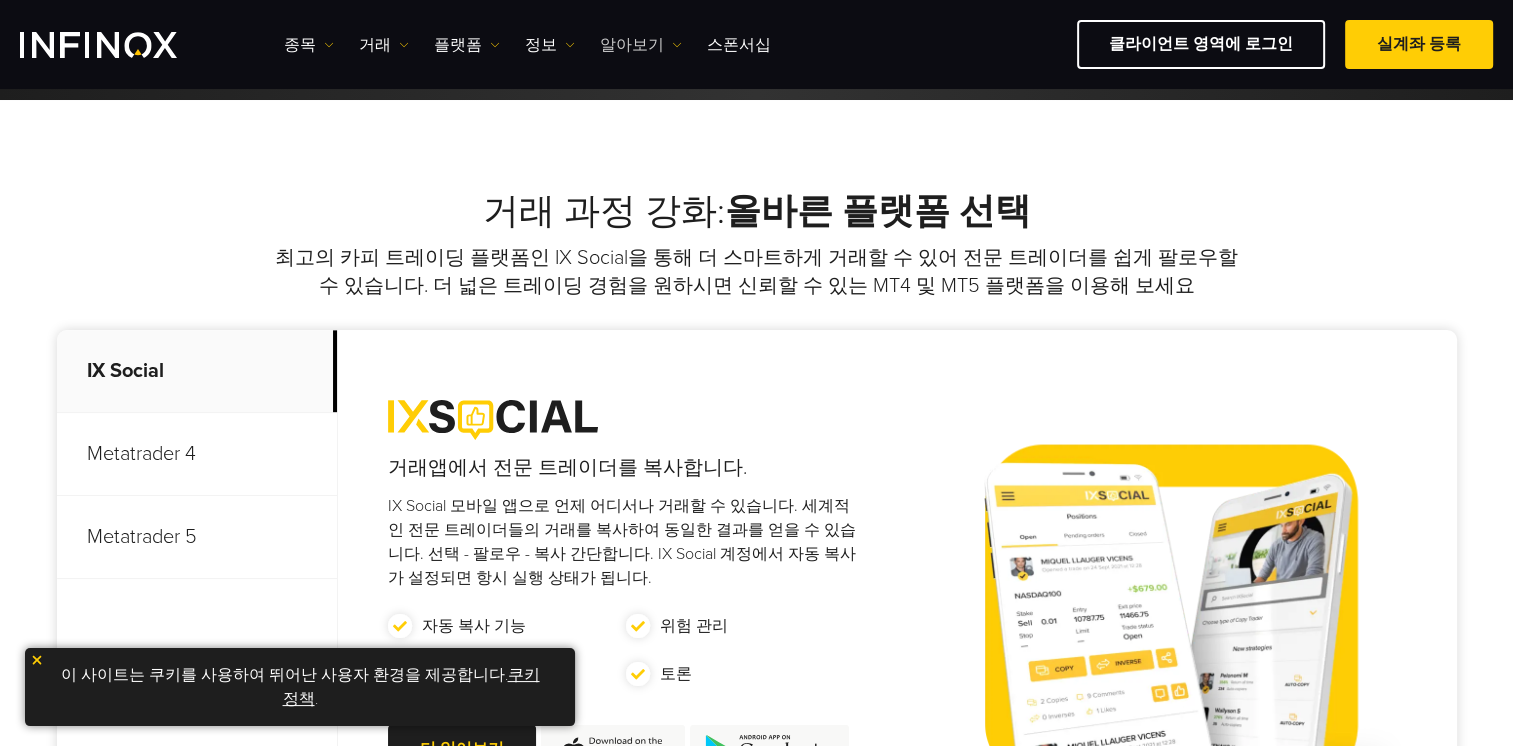 click on "알아보기" at bounding box center [641, 45] 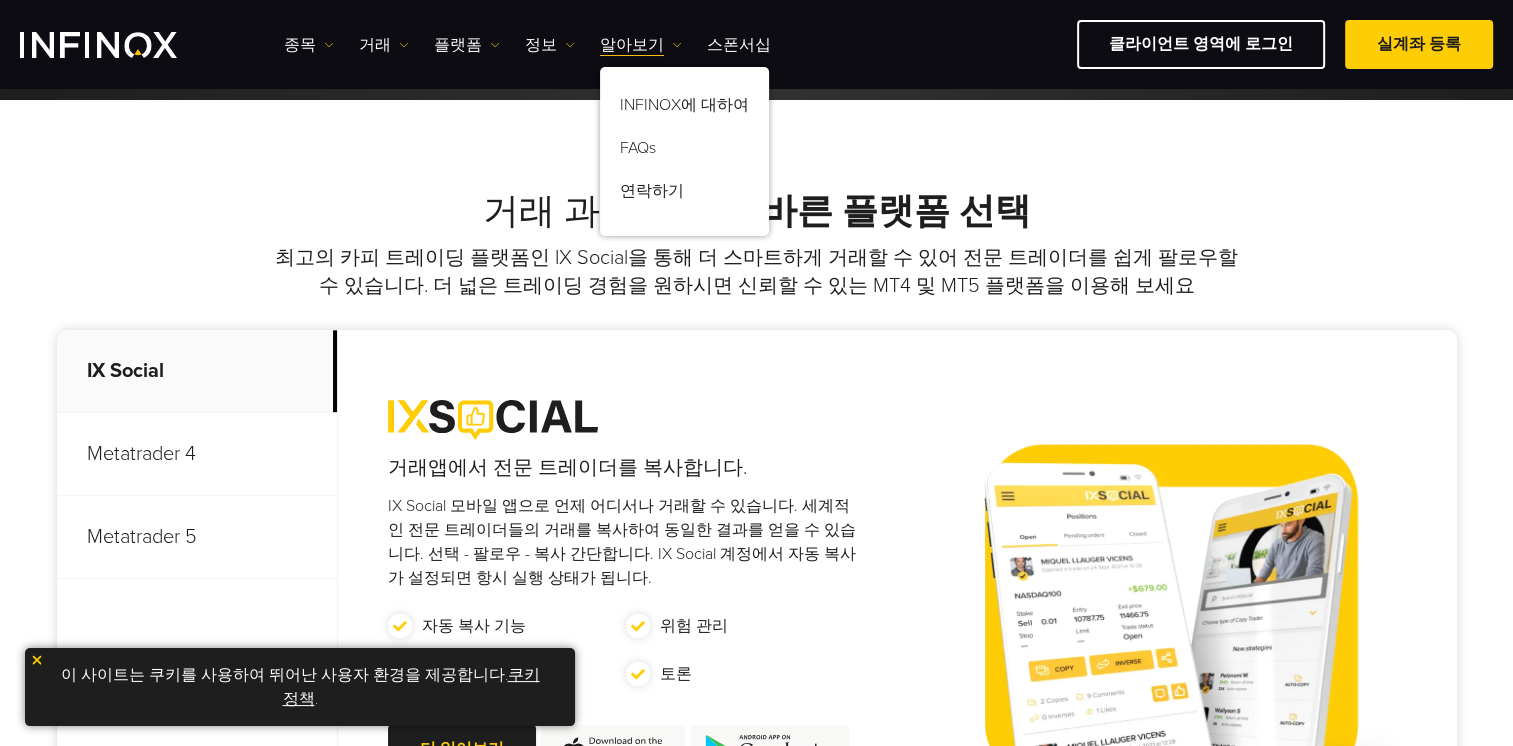 click on "거래 과정 강화:  올바른 플랫폼 선택
최고의 카피 트레이딩 플랫폼인 IX Social을 통해 더 스마트하게 거래할 수 있어 전문 트레이더를 쉽게 팔로우할 수 있습니다. 더 넓은 트레이딩 경험을 원하시면 신뢰할 수 있는 MT4 및 MT5 플랫폼을 이용해 보세요
IX Social
Metatrader 4
Metatrader 5
거래앱에서 전문 트레이더를 복사합니다." at bounding box center (756, 550) 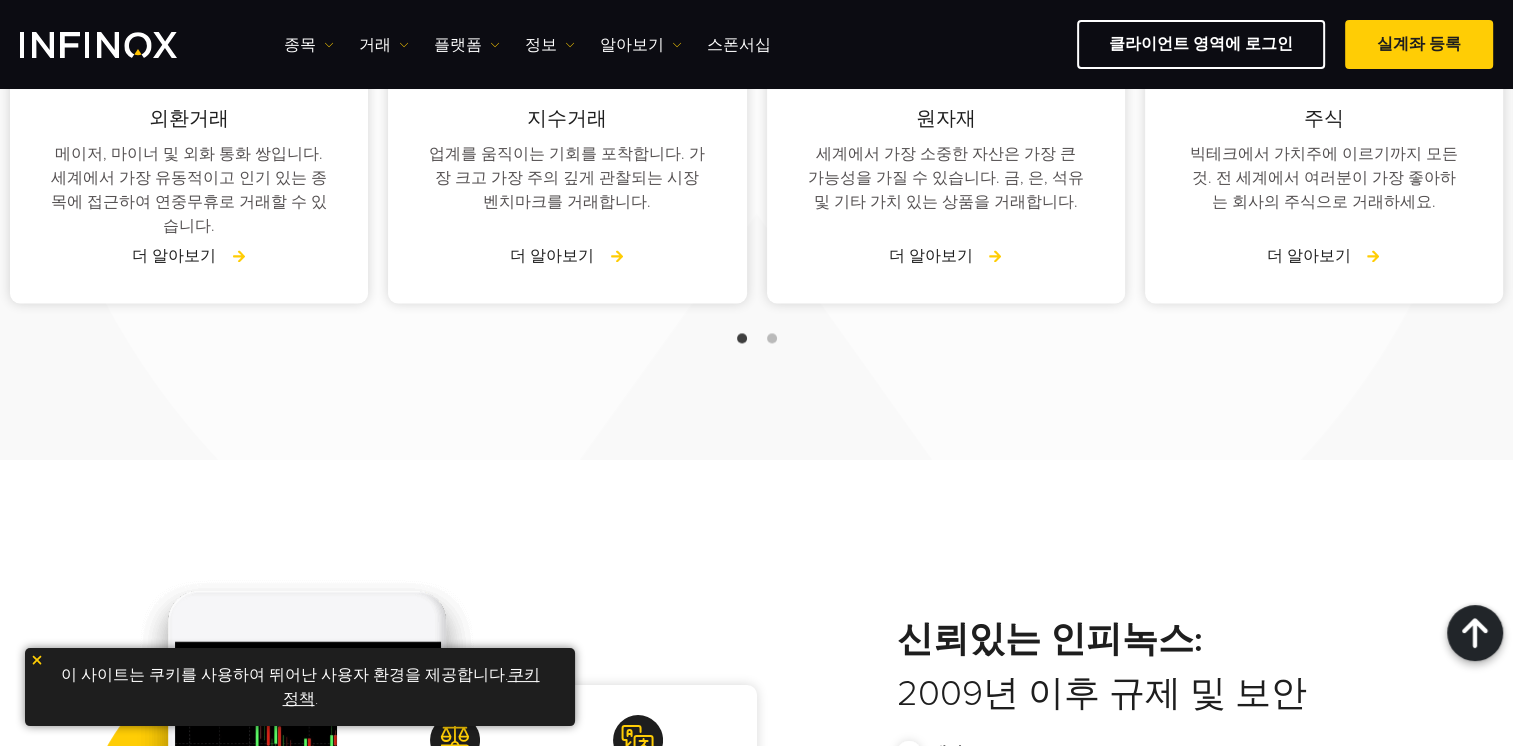 scroll, scrollTop: 2300, scrollLeft: 0, axis: vertical 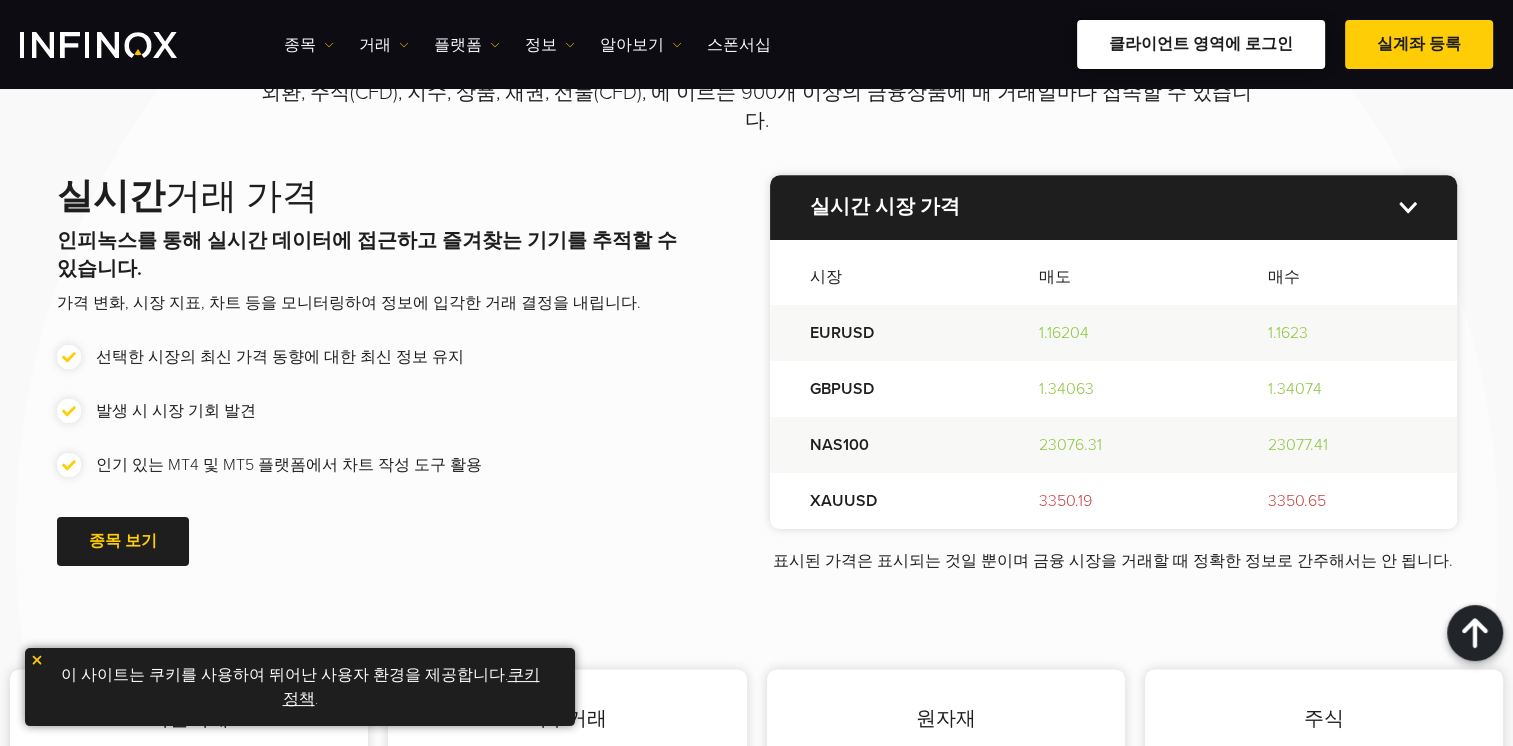 click on "클라이언트 영역에 로그인" at bounding box center (1201, 44) 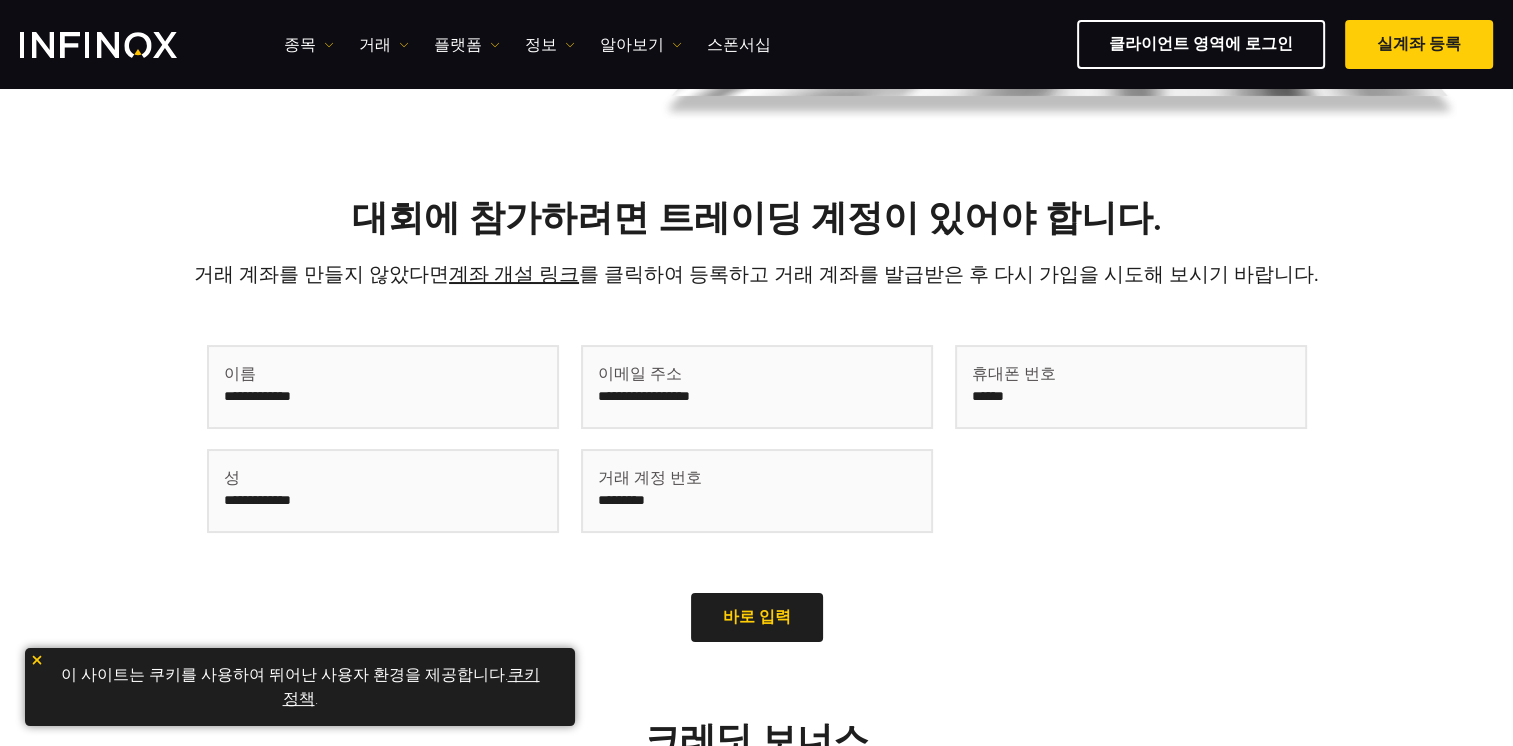 scroll, scrollTop: 500, scrollLeft: 0, axis: vertical 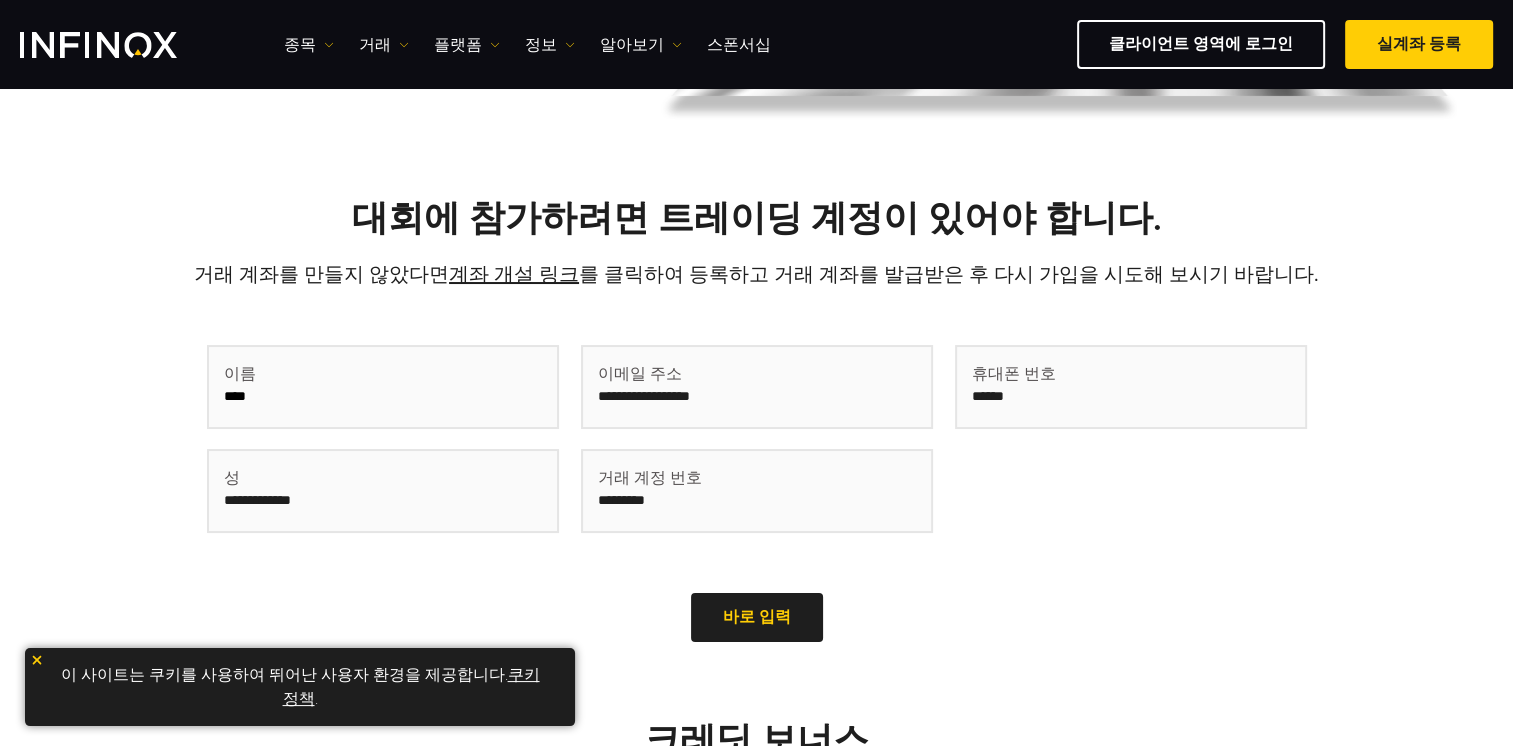 type on "**" 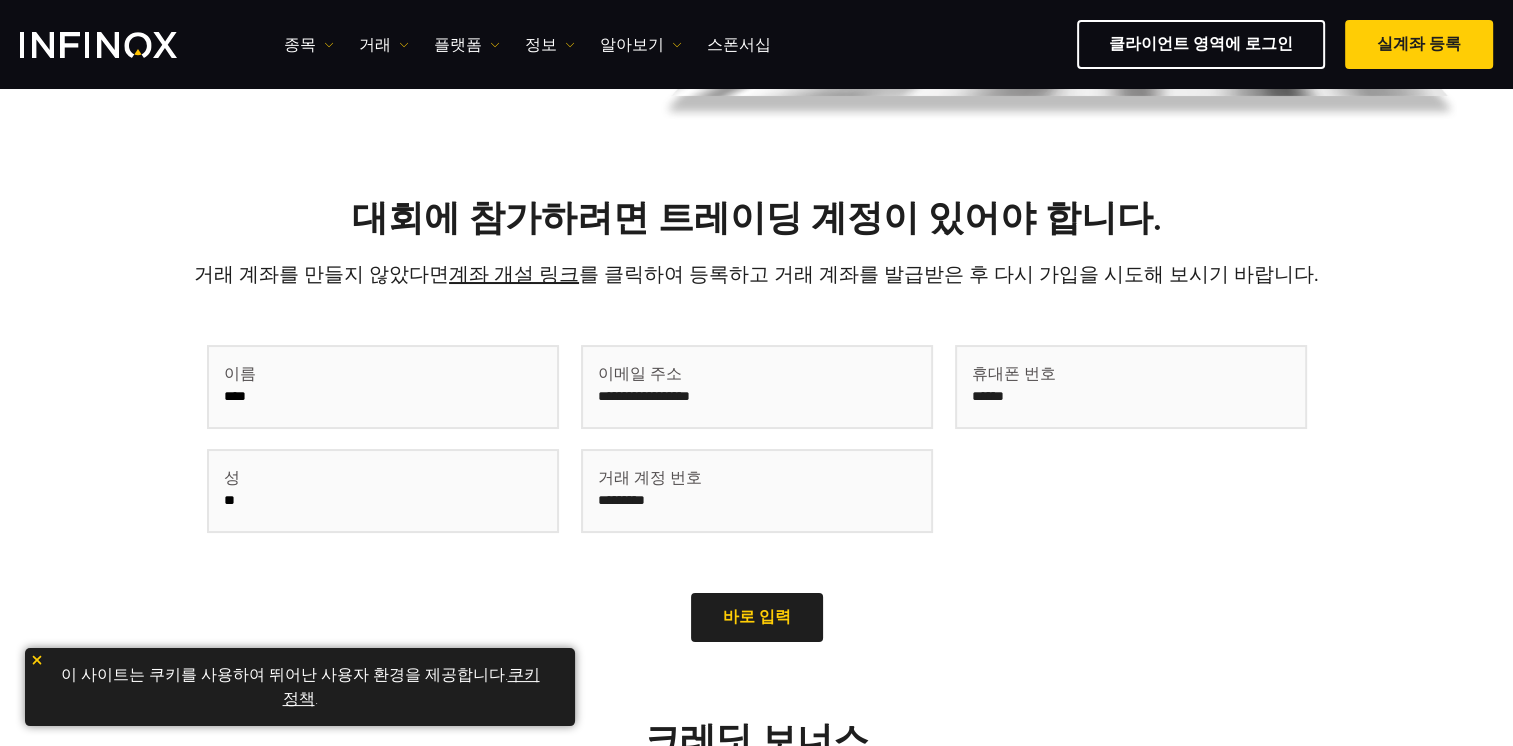 type on "**********" 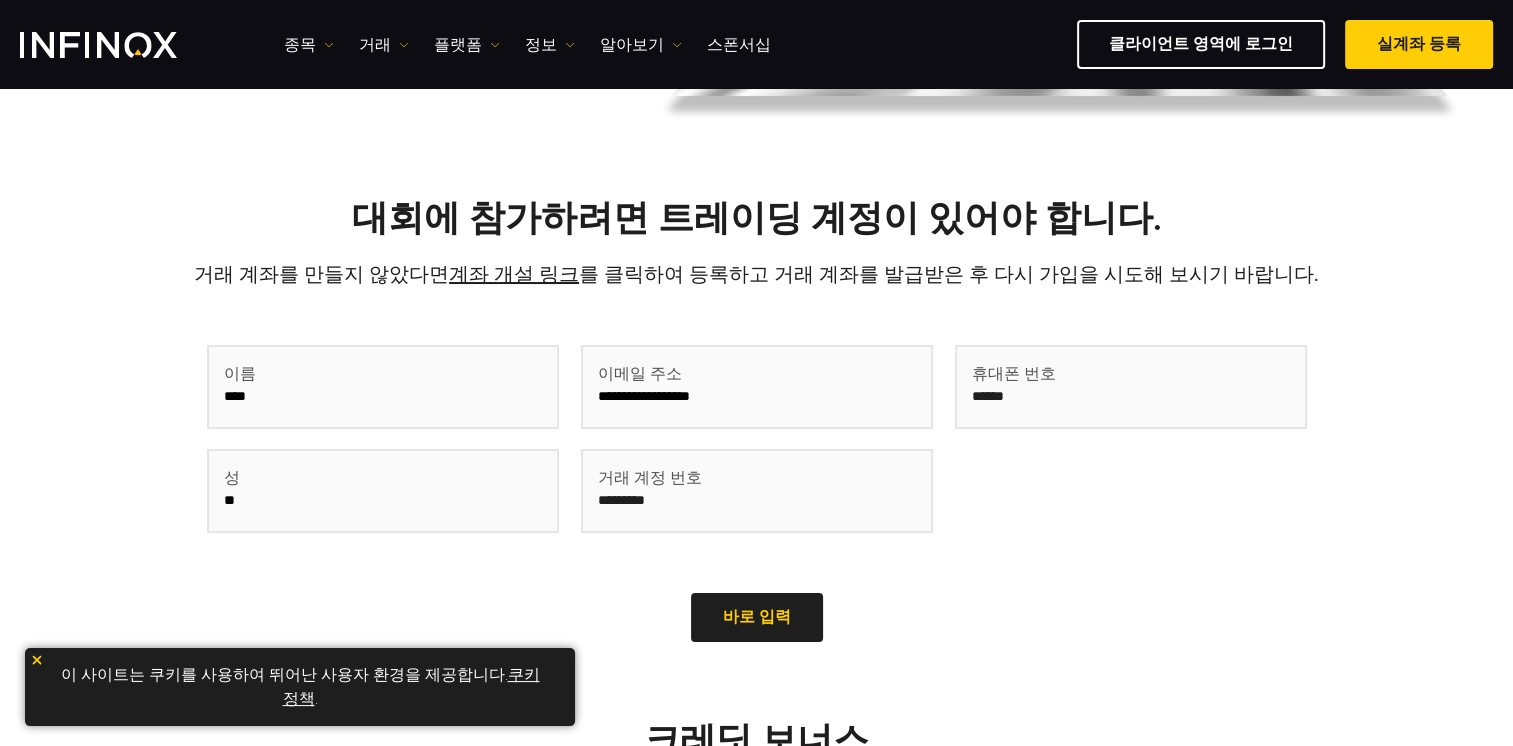 type on "**********" 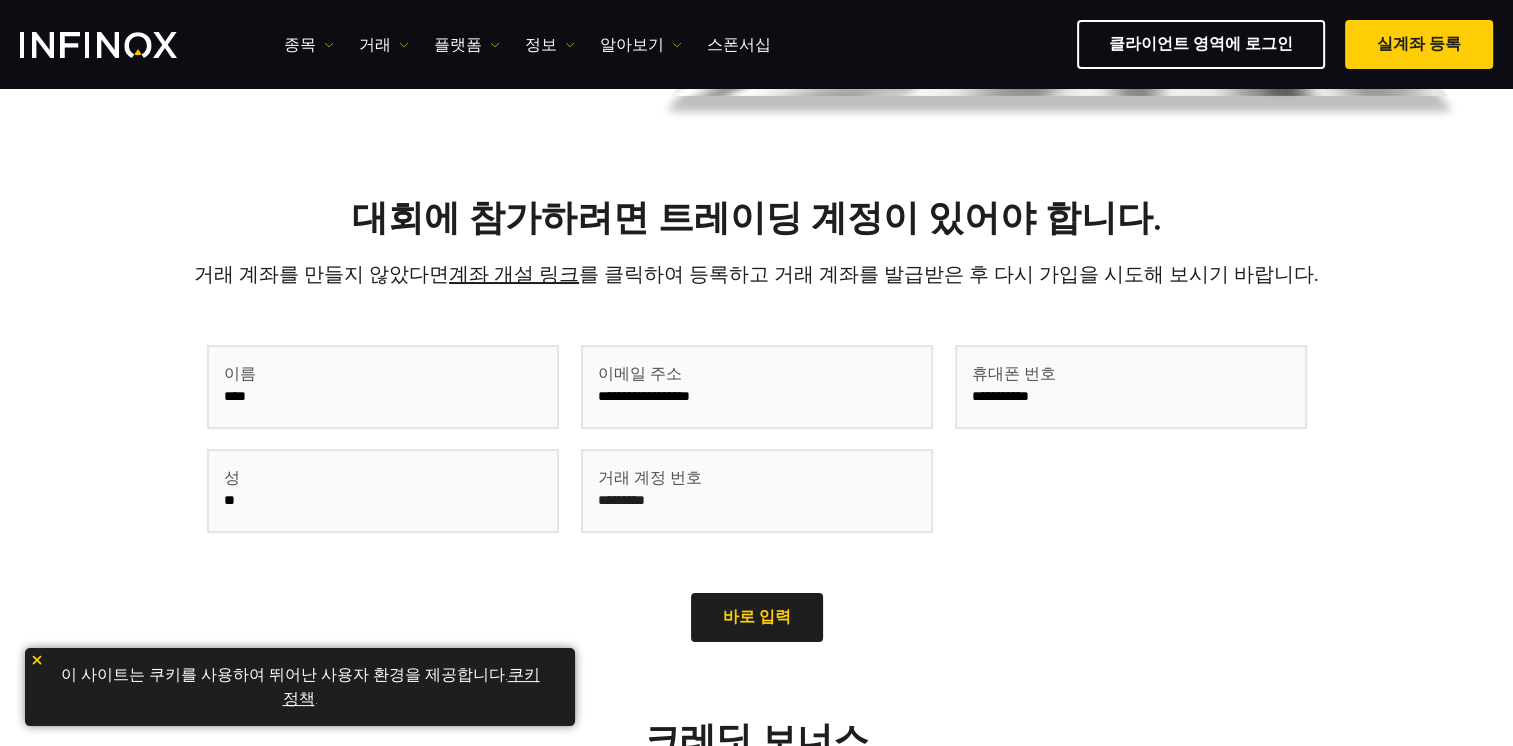 click on "**" at bounding box center (383, 491) 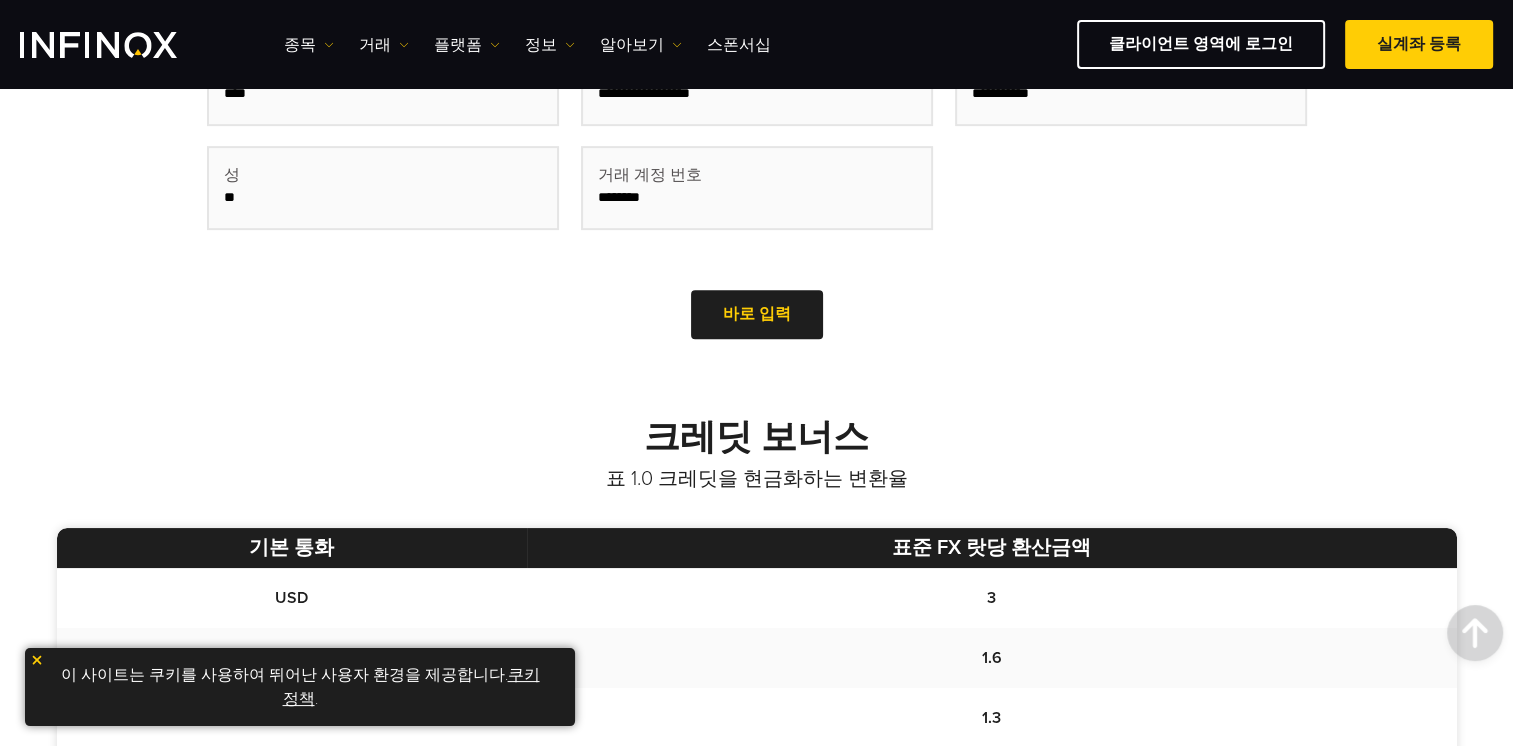 scroll, scrollTop: 800, scrollLeft: 0, axis: vertical 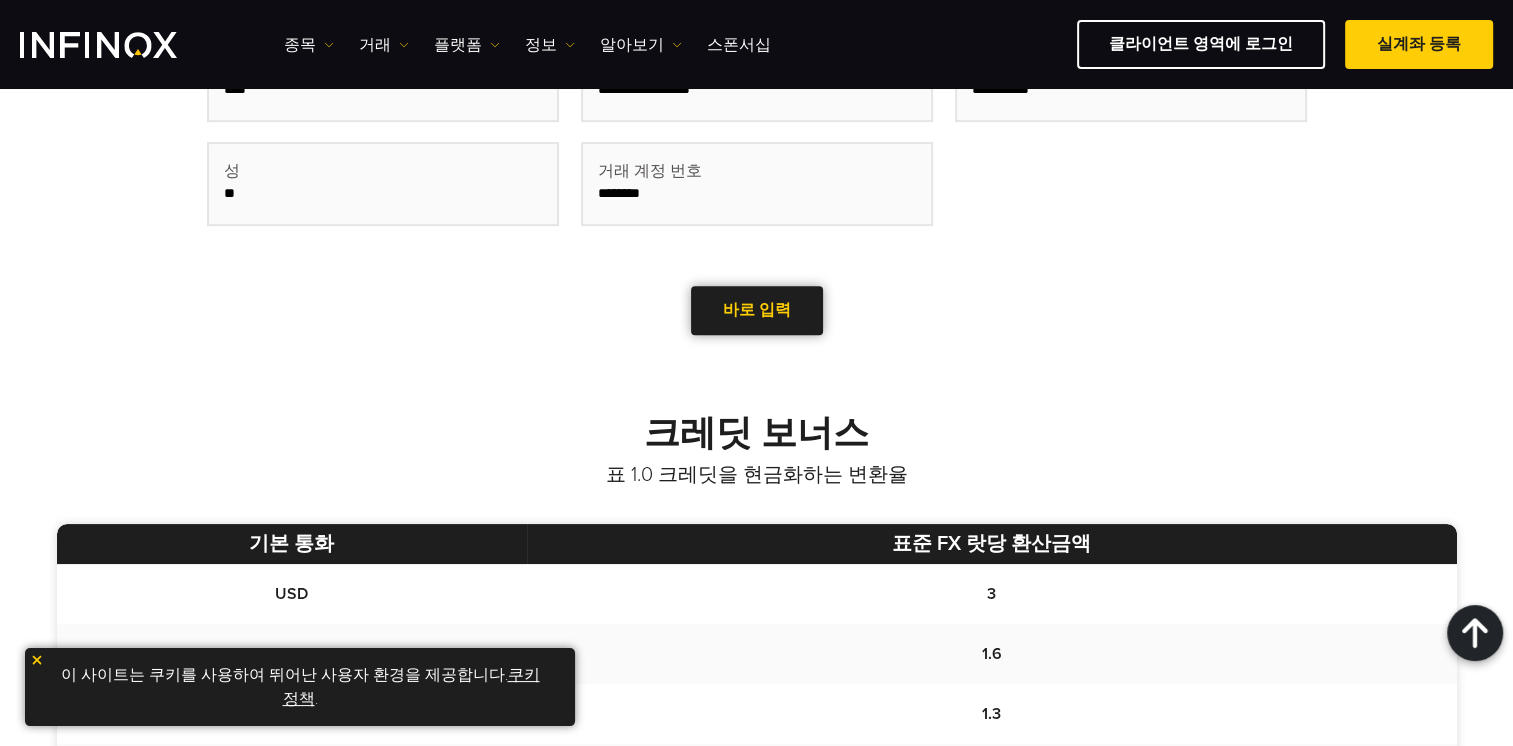type on "********" 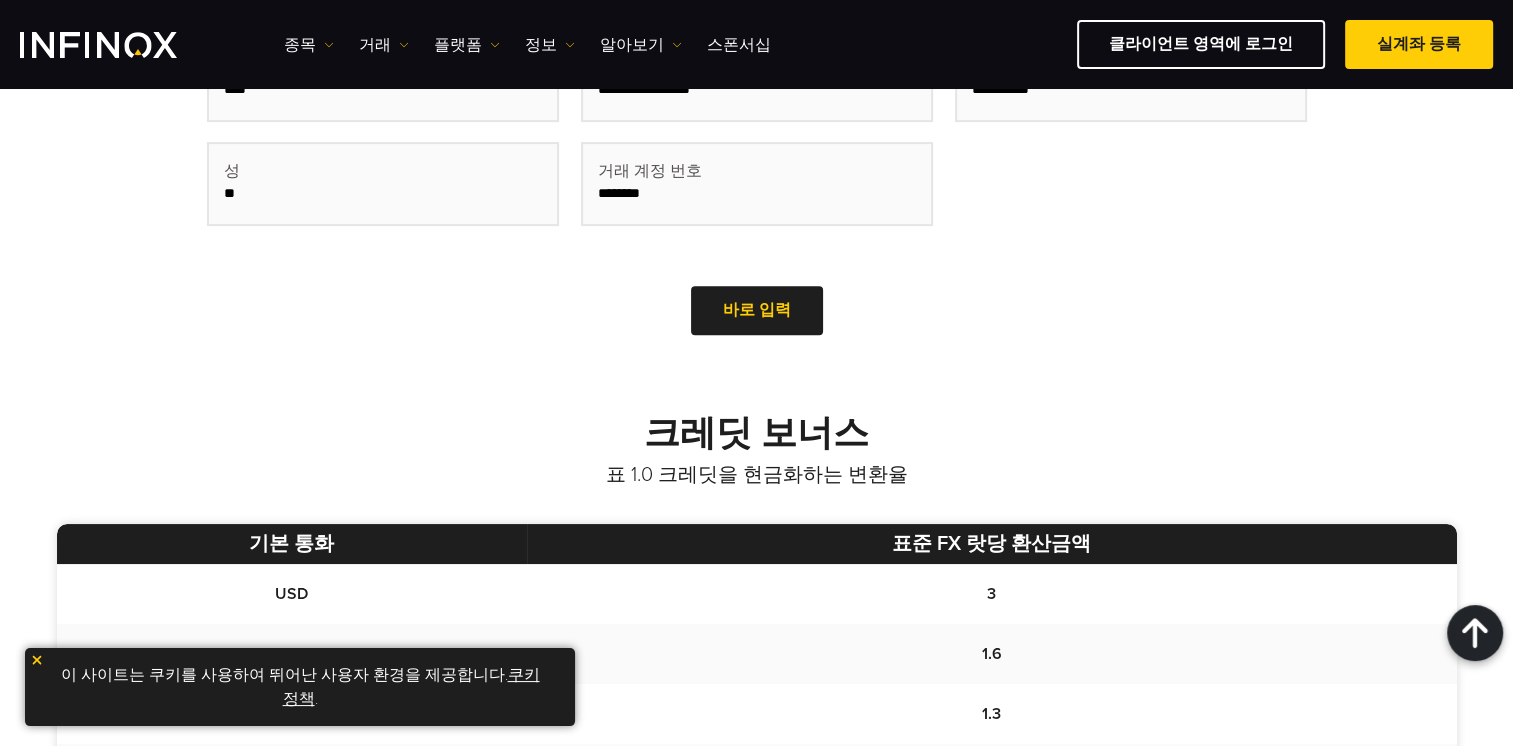 type on "****" 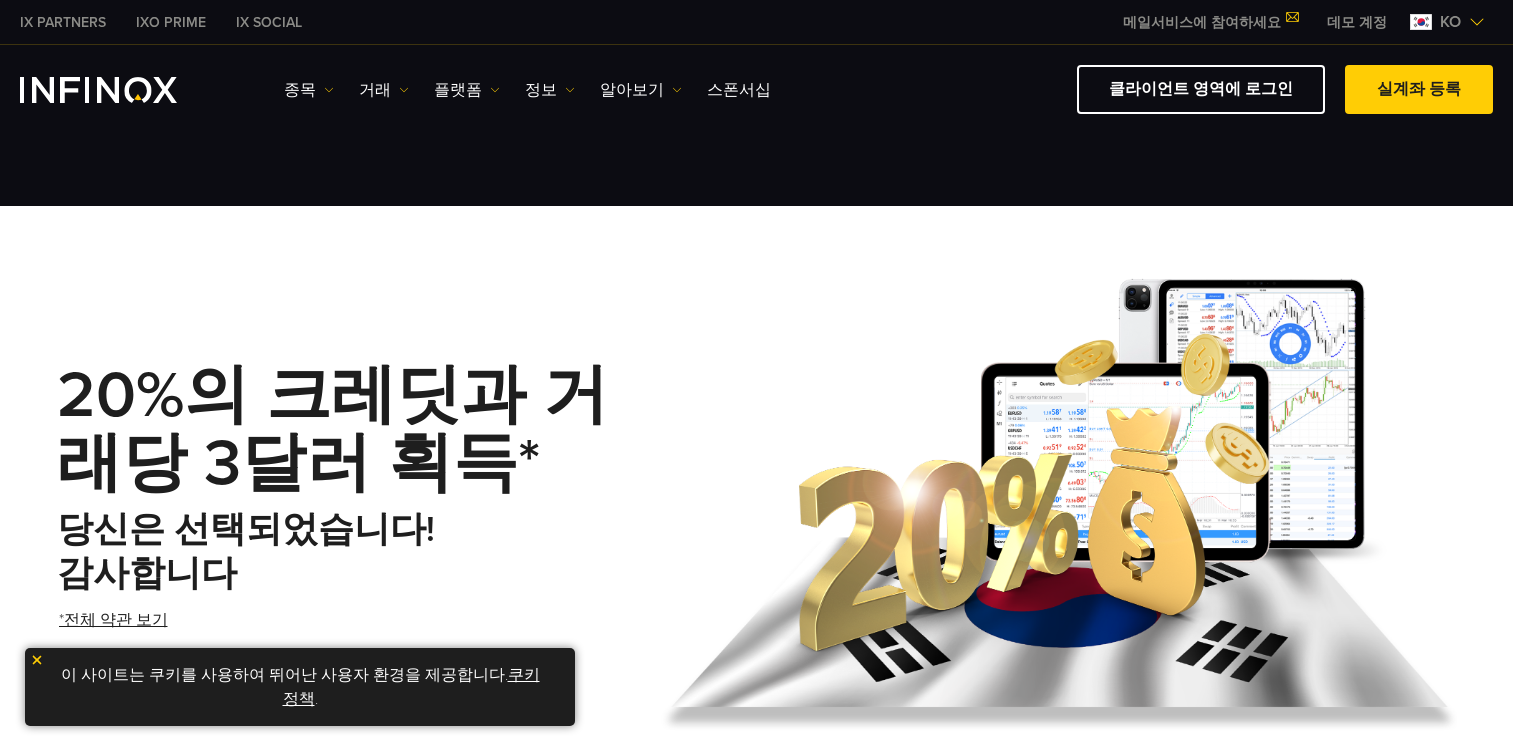 scroll, scrollTop: 0, scrollLeft: 0, axis: both 